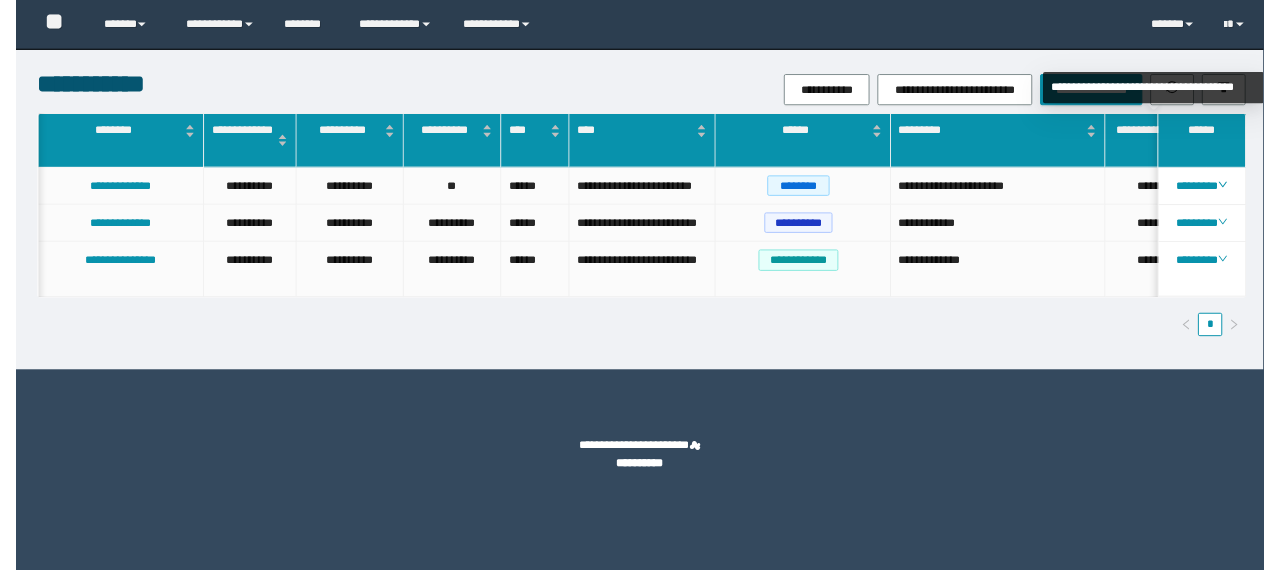 scroll, scrollTop: 0, scrollLeft: 0, axis: both 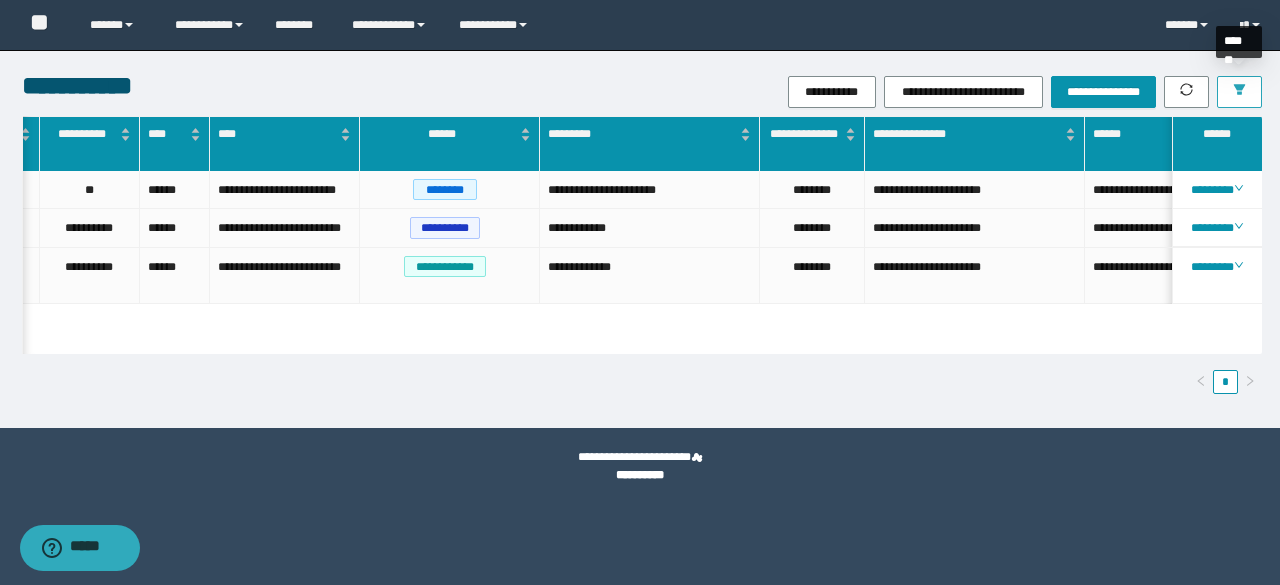 click at bounding box center (1239, 92) 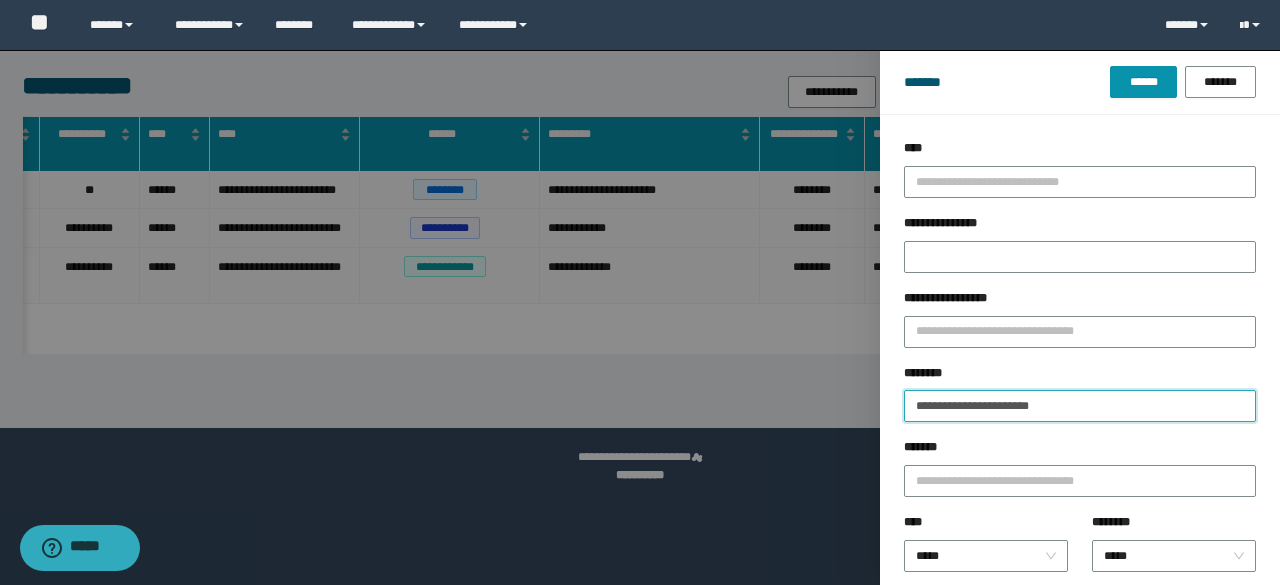 click on "**********" at bounding box center (1080, 406) 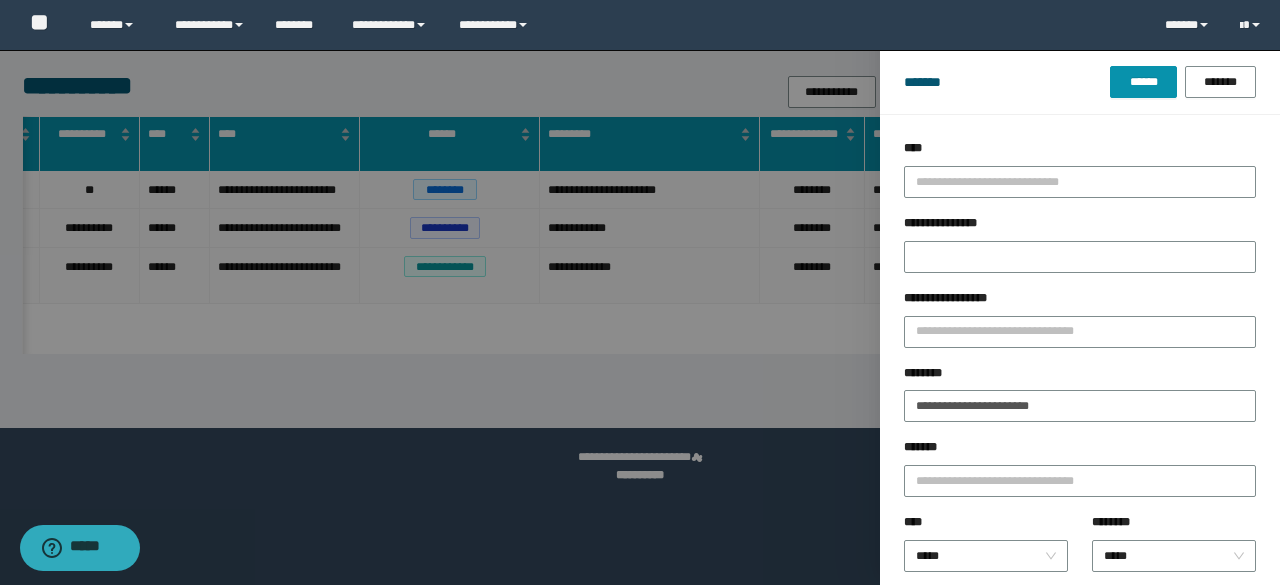 click at bounding box center (640, 292) 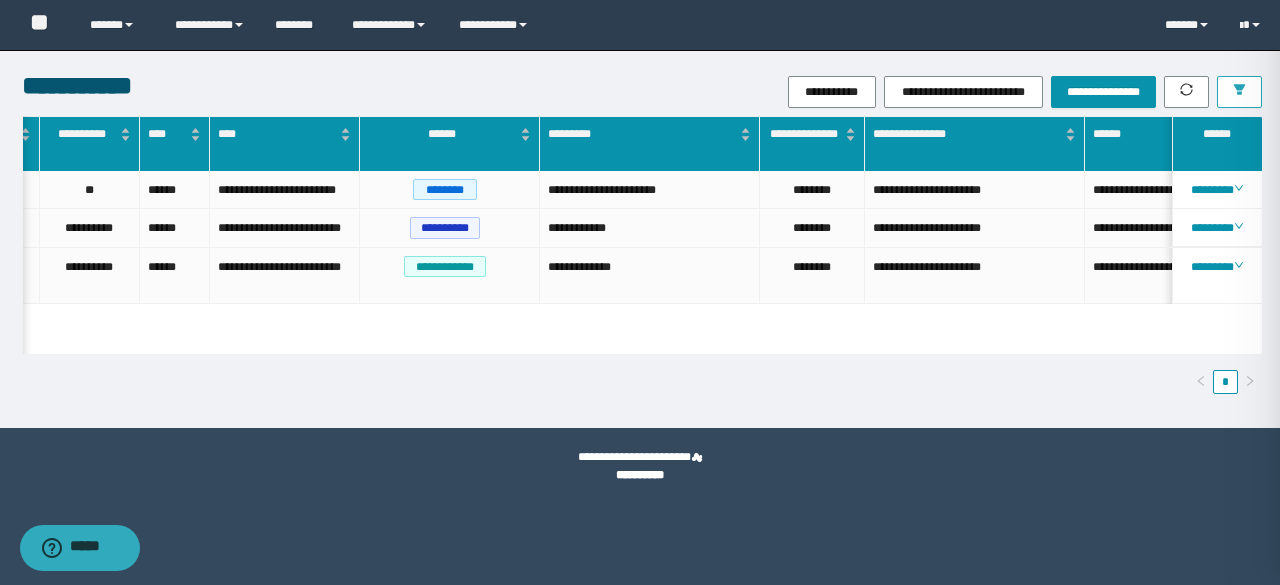 type 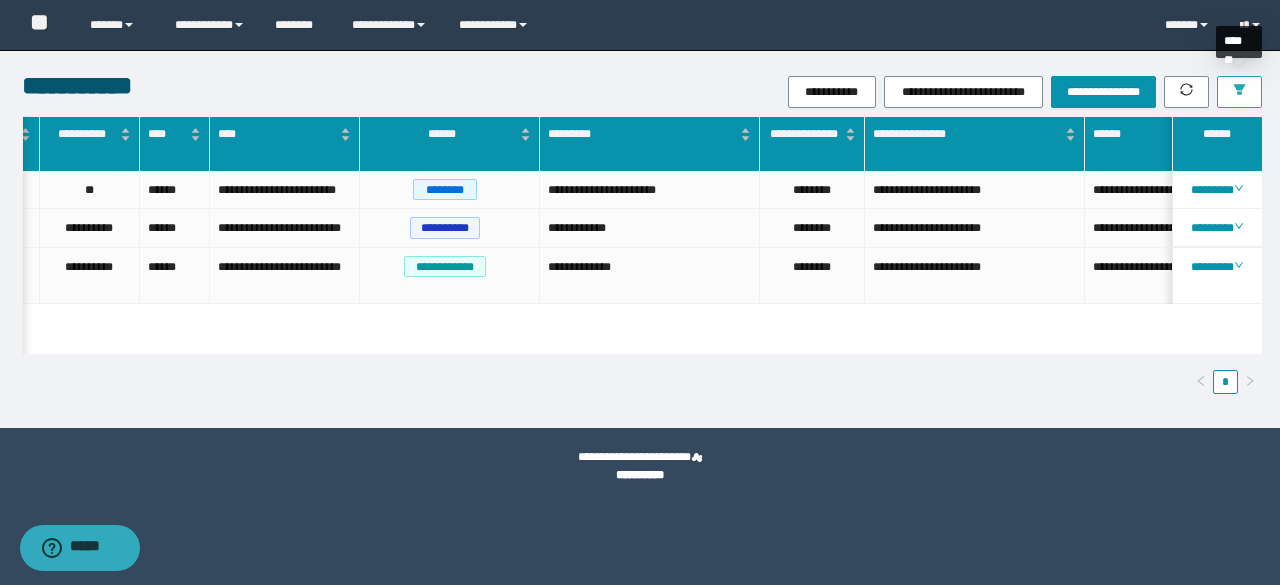 drag, startPoint x: 1248, startPoint y: 88, endPoint x: 1207, endPoint y: 169, distance: 90.78546 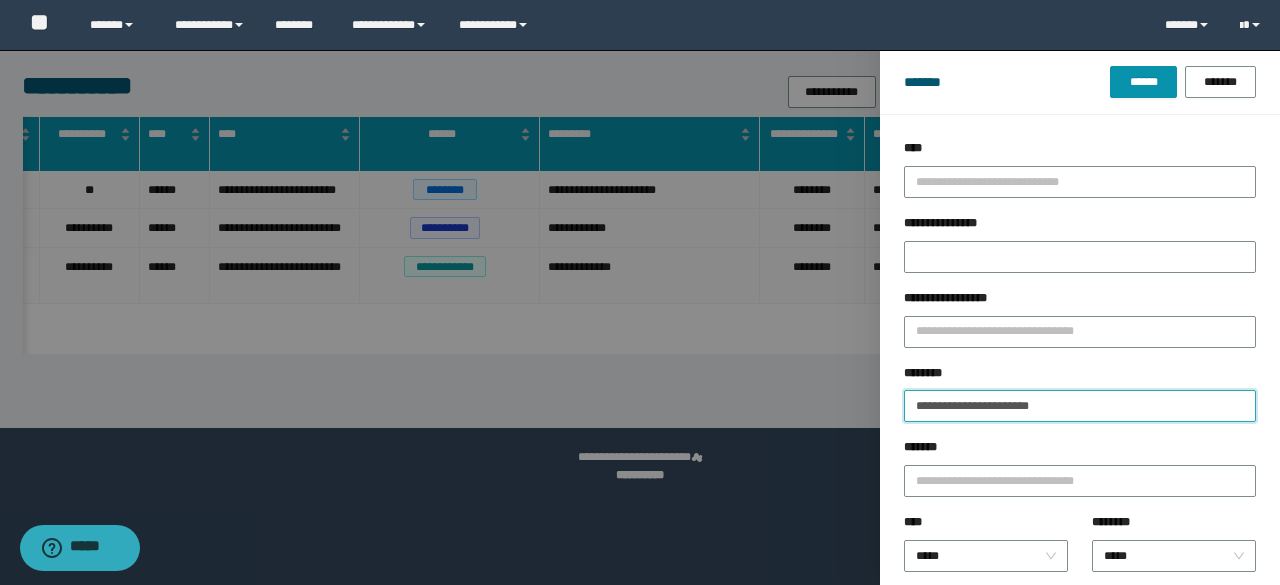 drag, startPoint x: 1108, startPoint y: 411, endPoint x: 825, endPoint y: 385, distance: 284.19183 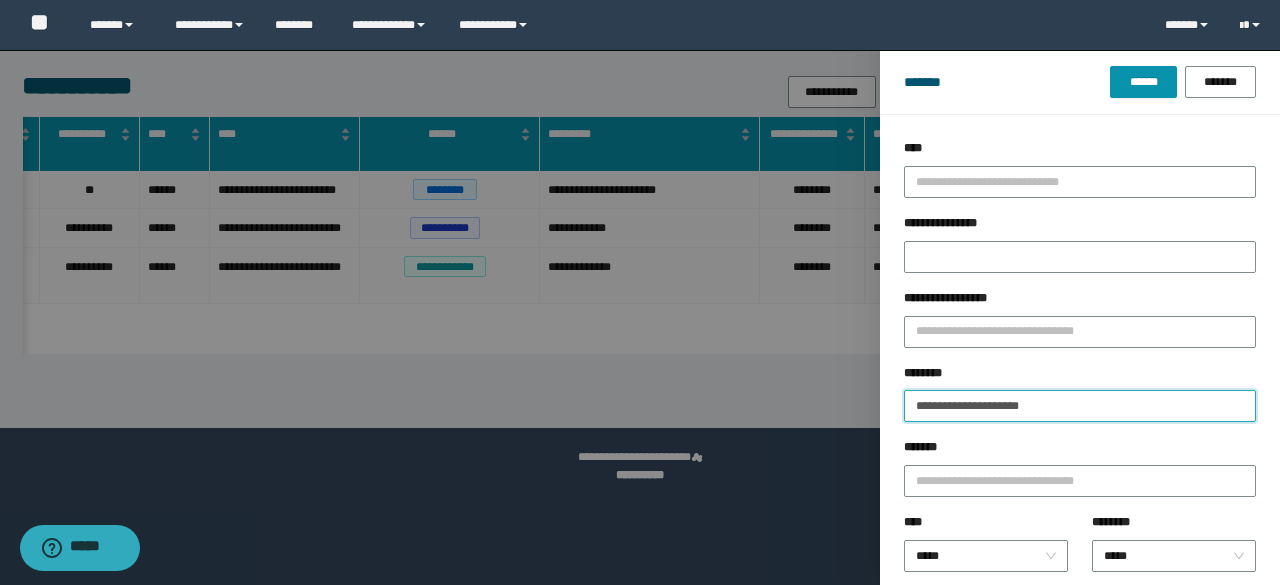 click on "******" at bounding box center (1143, 82) 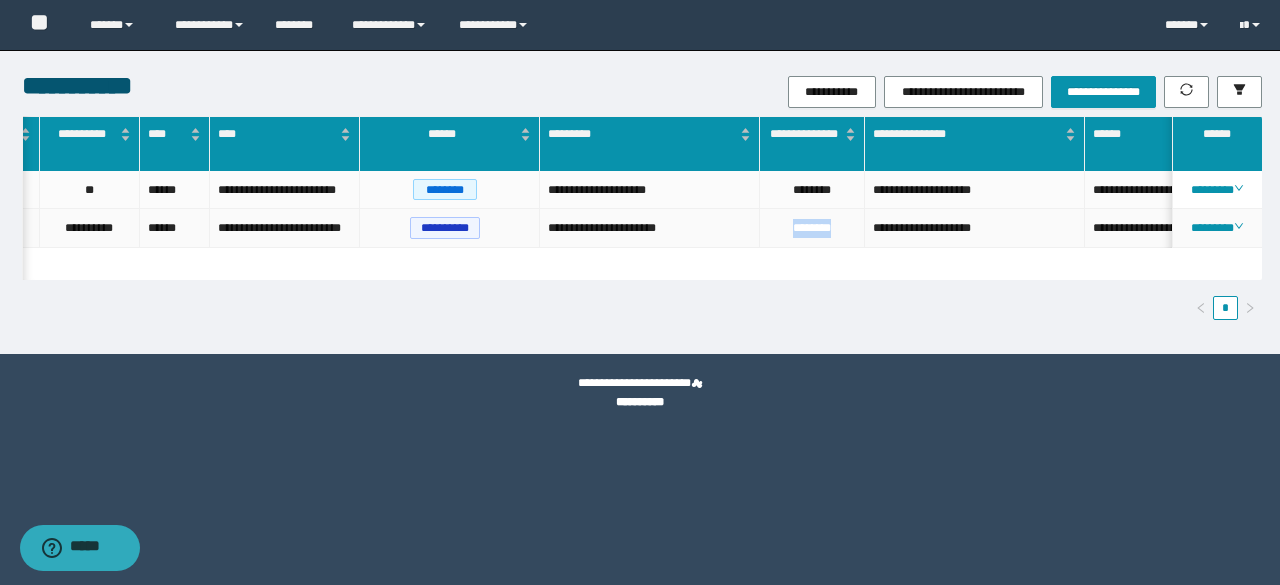 drag, startPoint x: 846, startPoint y: 227, endPoint x: 776, endPoint y: 227, distance: 70 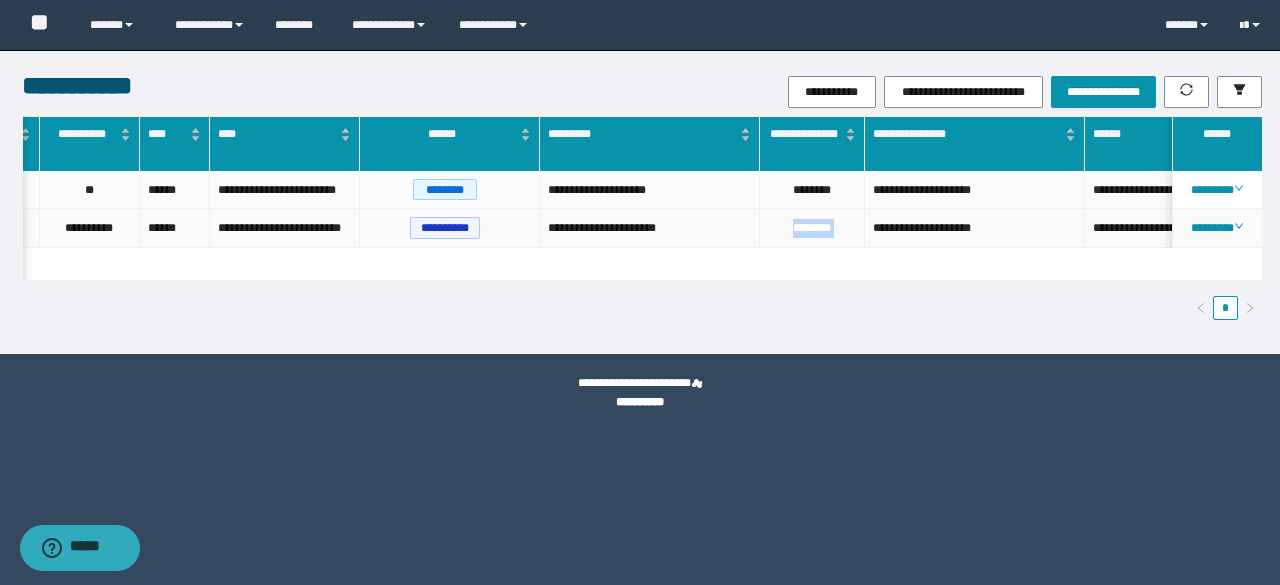 drag, startPoint x: 852, startPoint y: 226, endPoint x: 740, endPoint y: 227, distance: 112.00446 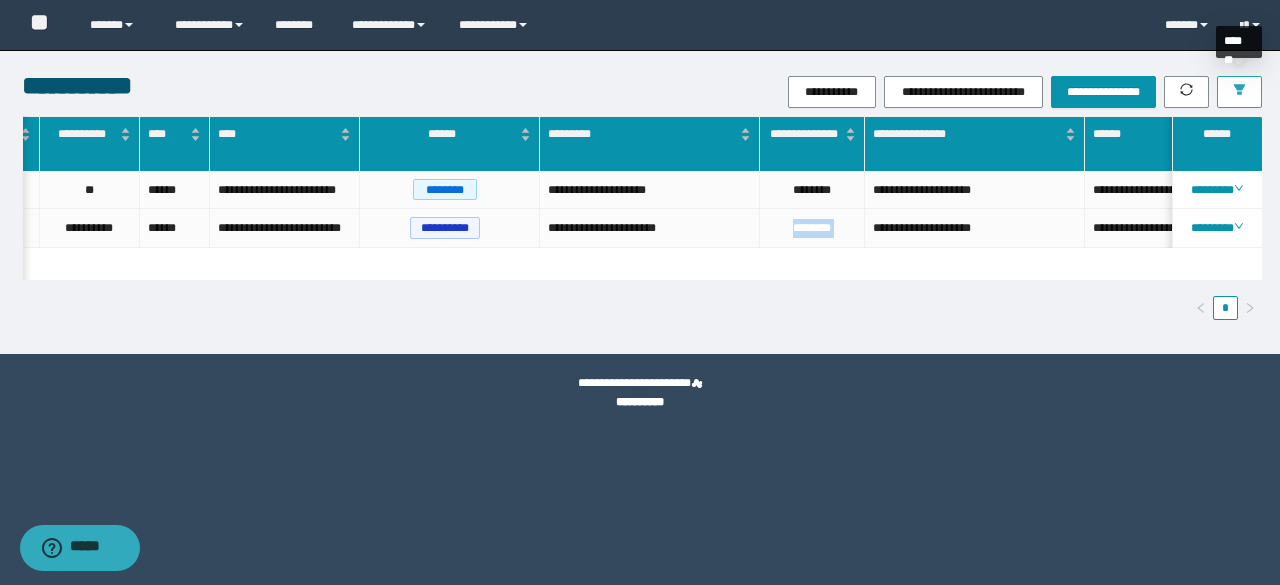 click 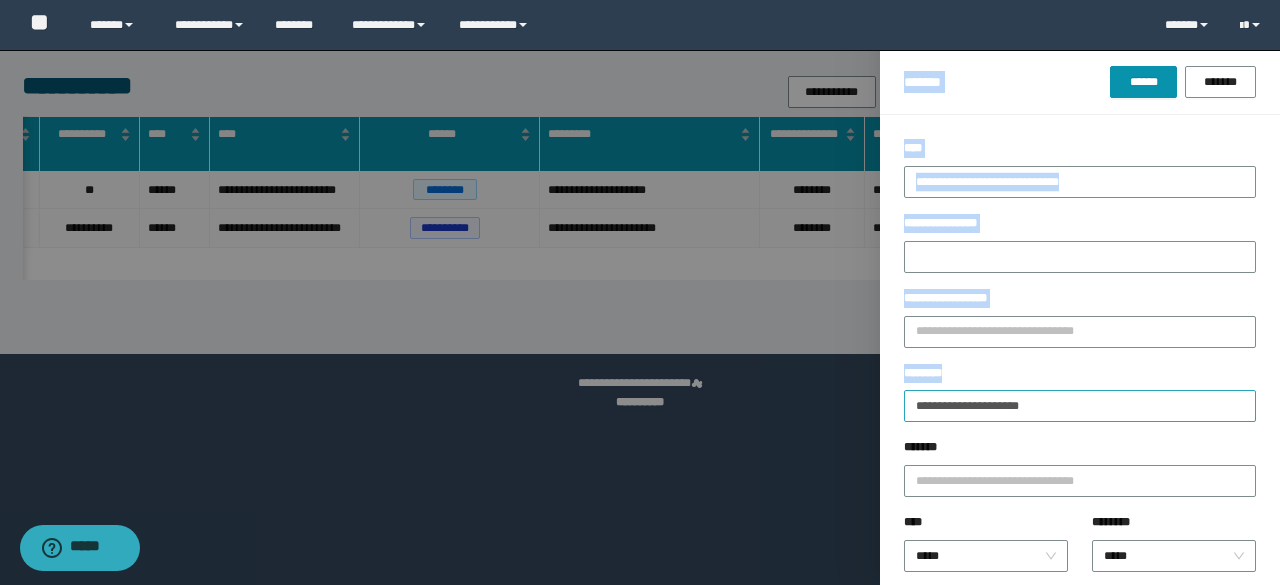 drag, startPoint x: 1116, startPoint y: 388, endPoint x: 908, endPoint y: 405, distance: 208.69356 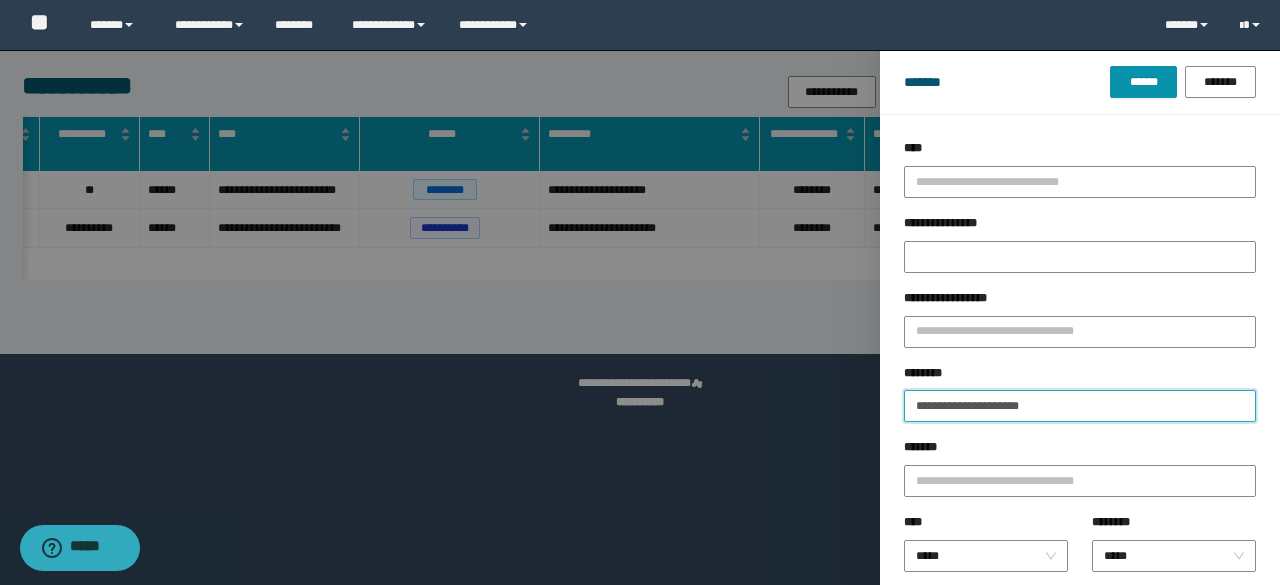 drag, startPoint x: 1076, startPoint y: 414, endPoint x: 520, endPoint y: 359, distance: 558.7137 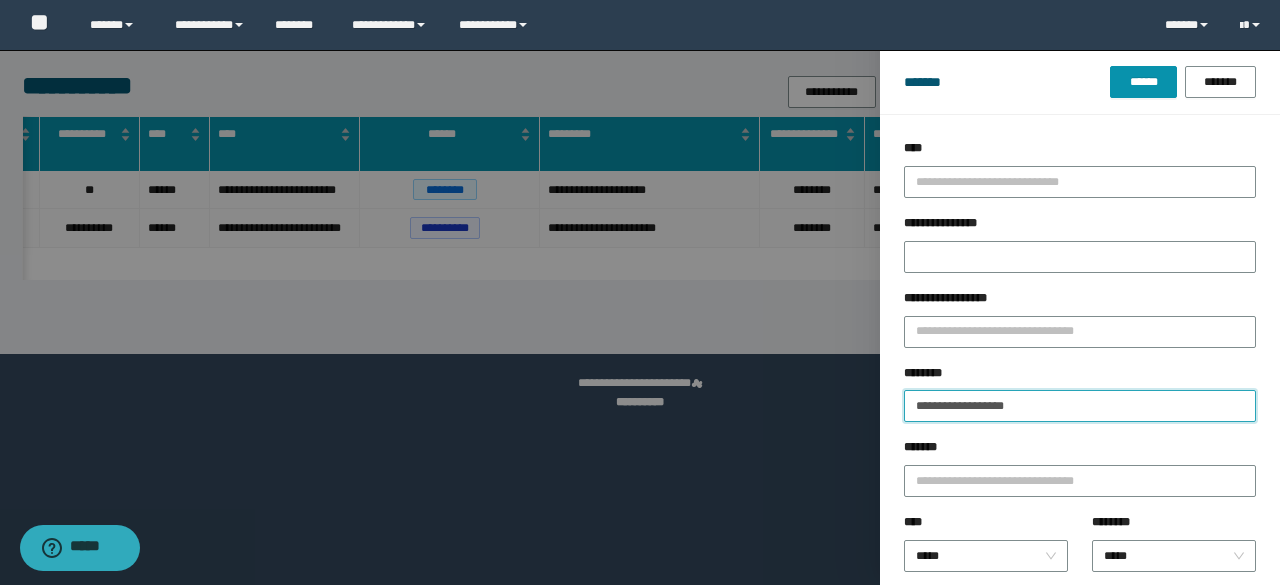 click on "******" at bounding box center (1143, 82) 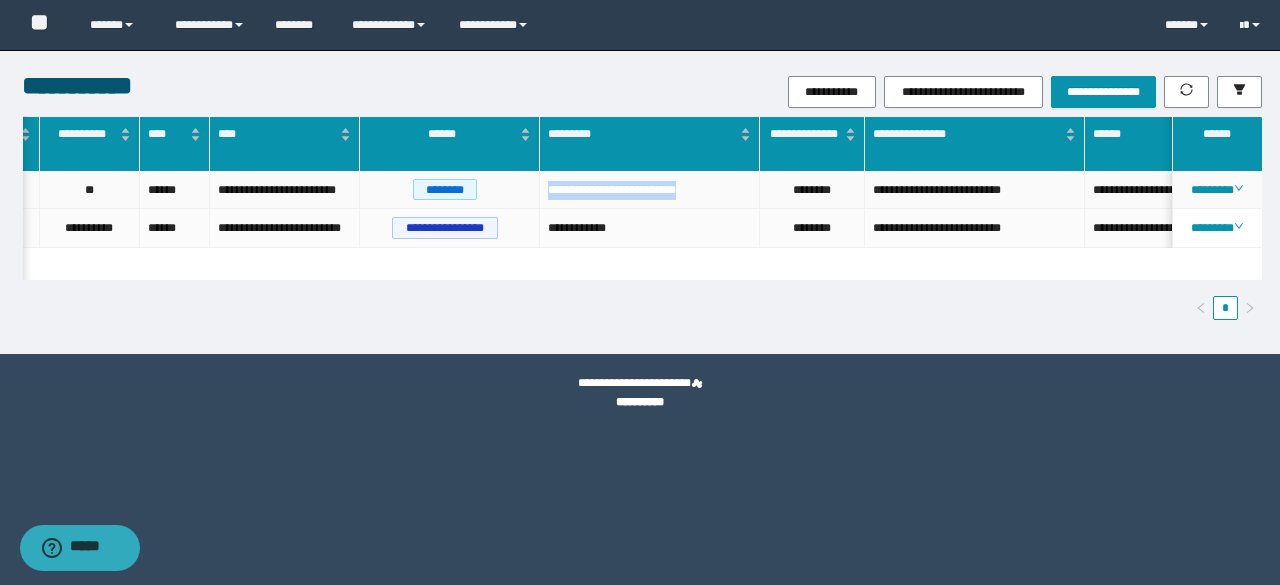drag, startPoint x: 726, startPoint y: 195, endPoint x: 524, endPoint y: 187, distance: 202.15836 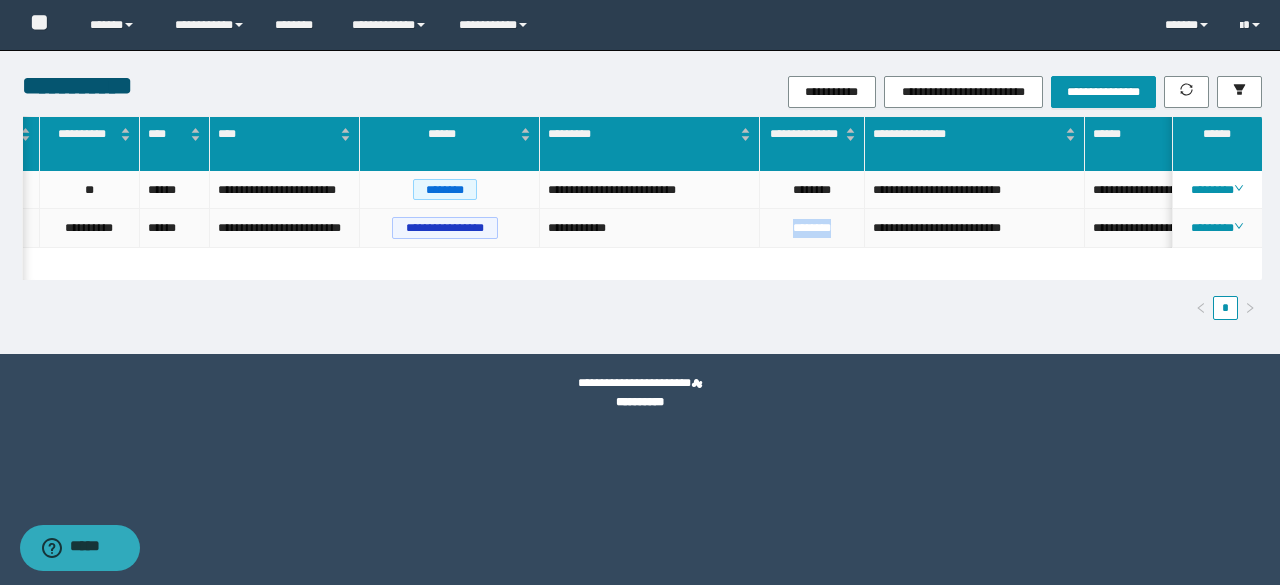 drag, startPoint x: 843, startPoint y: 229, endPoint x: 772, endPoint y: 233, distance: 71.11259 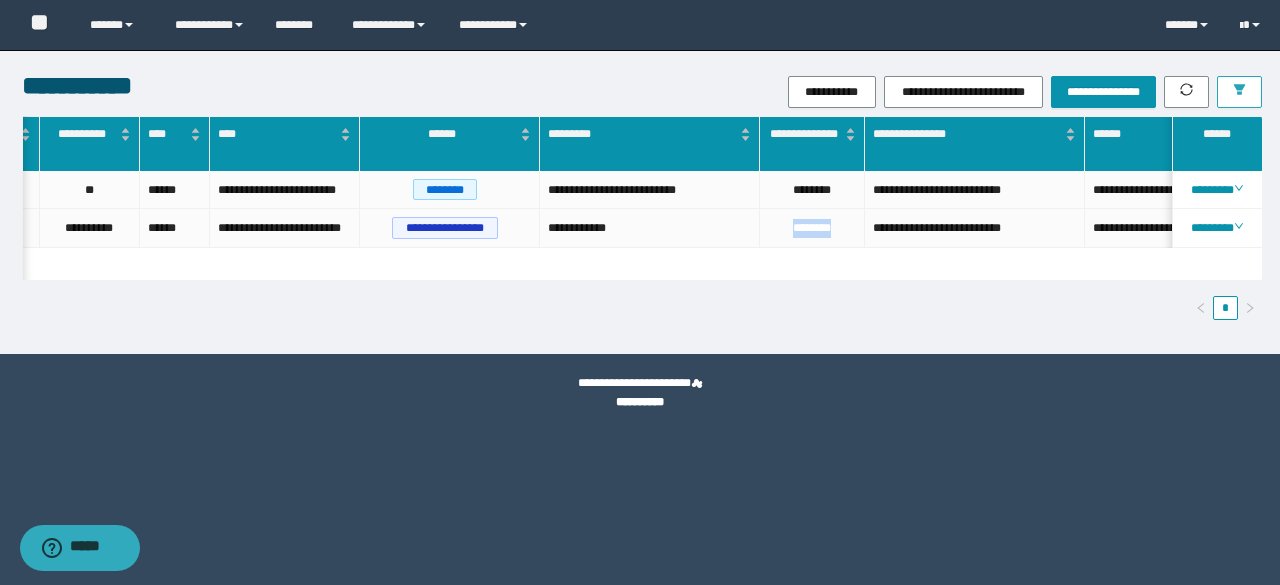 click at bounding box center (1239, 92) 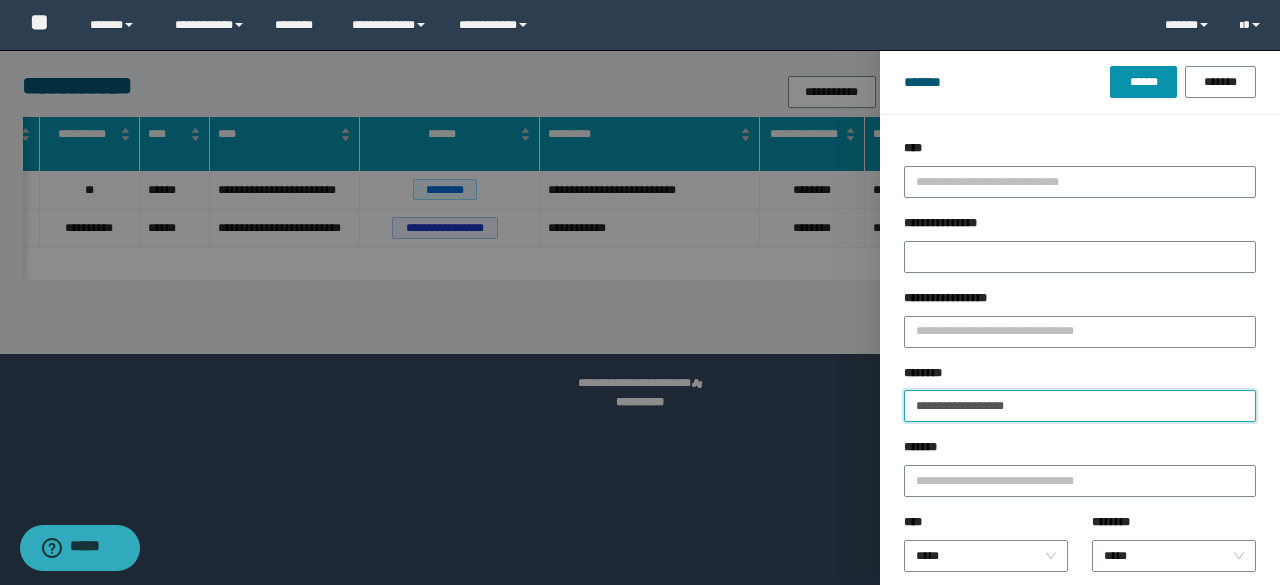 drag, startPoint x: 1129, startPoint y: 391, endPoint x: 884, endPoint y: 389, distance: 245.00816 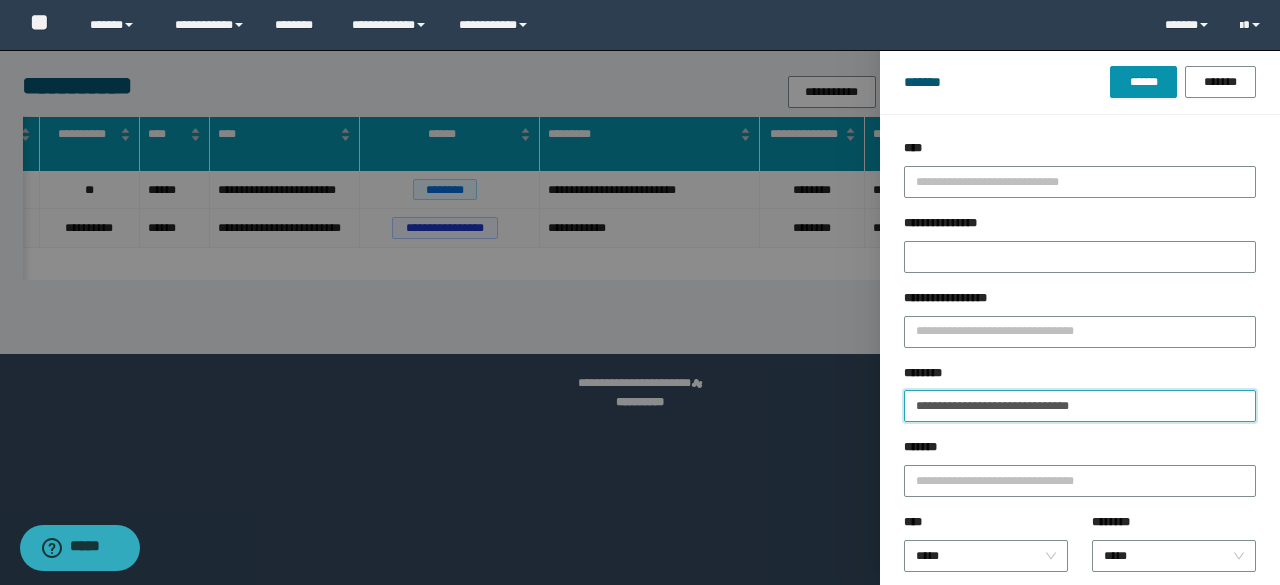 click on "******" at bounding box center [1143, 82] 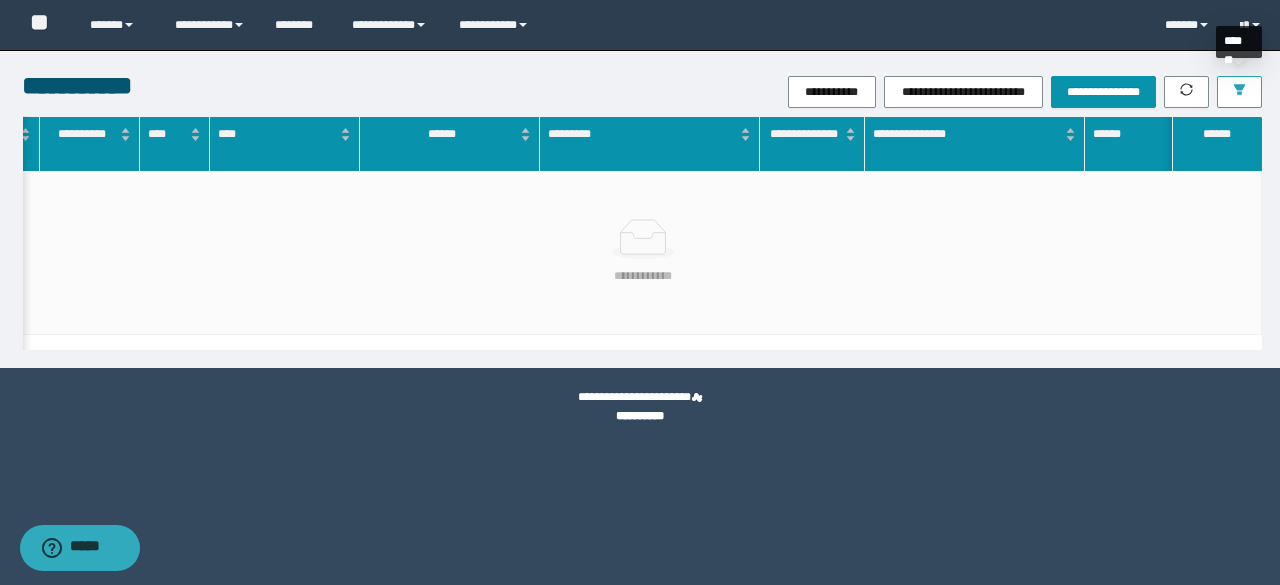 click at bounding box center (1239, 92) 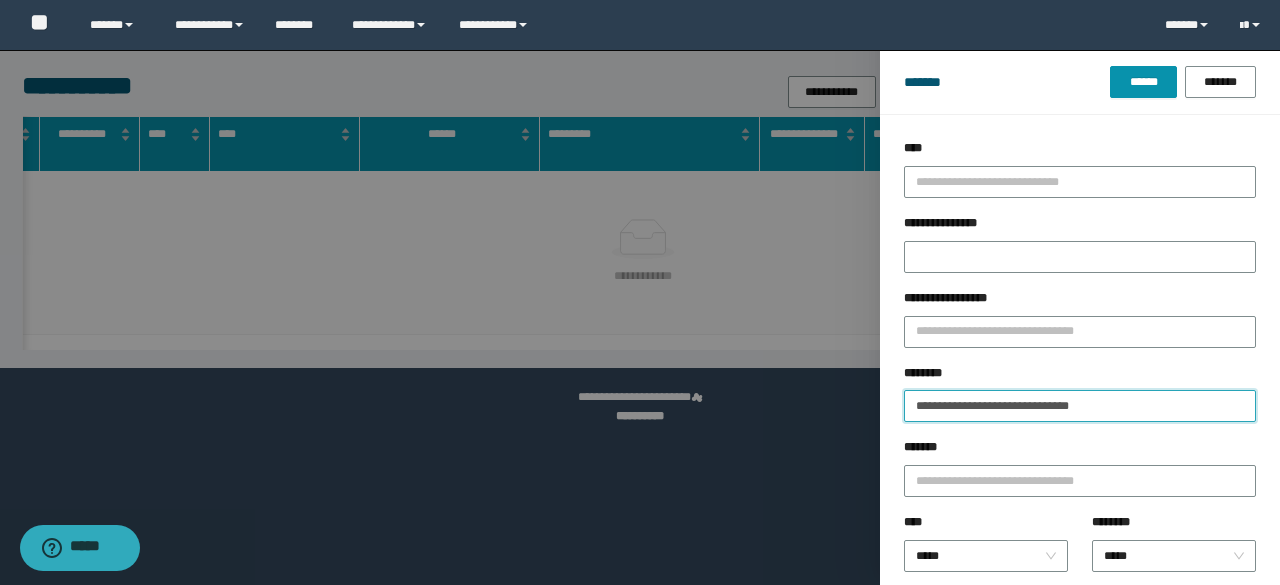 drag, startPoint x: 1029, startPoint y: 408, endPoint x: 956, endPoint y: 376, distance: 79.70571 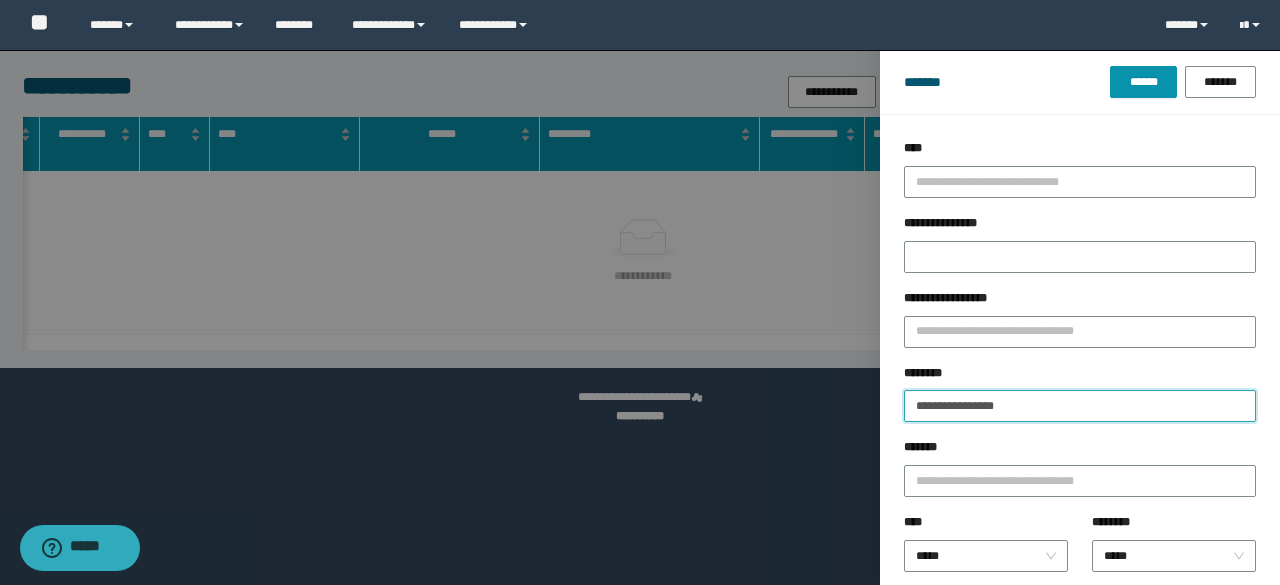 click on "**********" at bounding box center (1080, 406) 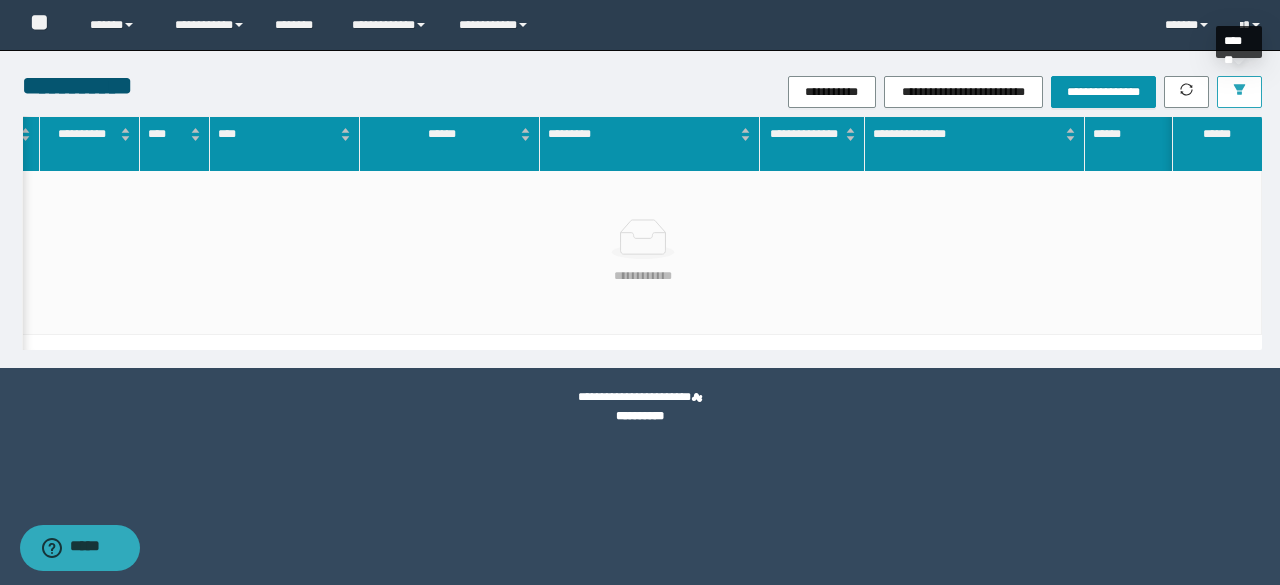 click at bounding box center (1239, 92) 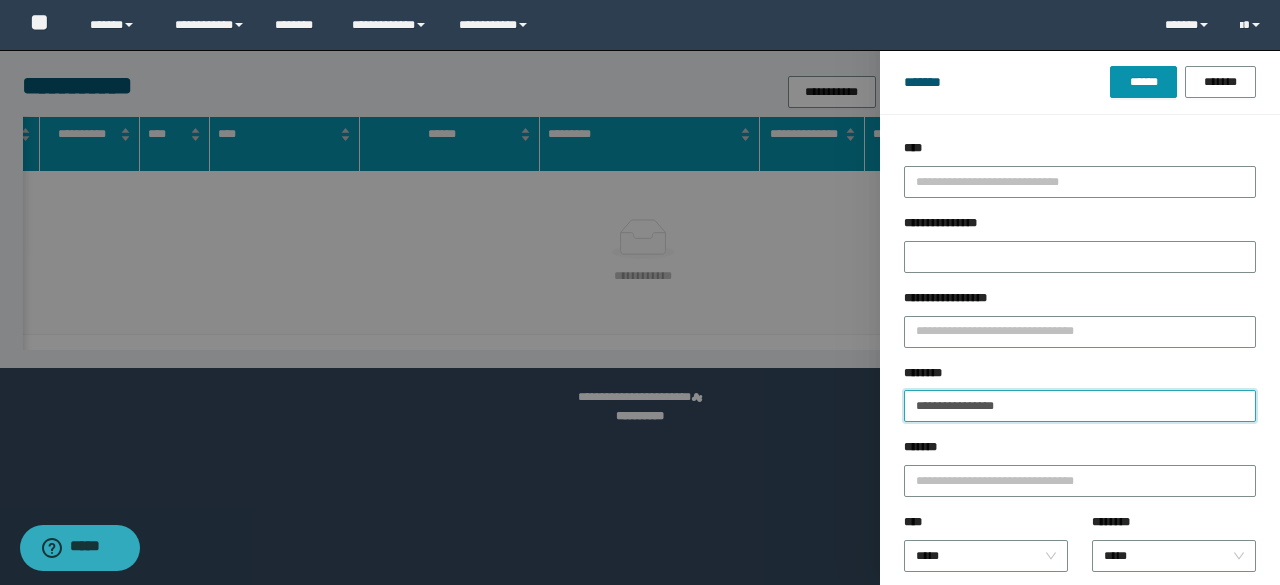 drag, startPoint x: 1094, startPoint y: 403, endPoint x: 842, endPoint y: 379, distance: 253.14027 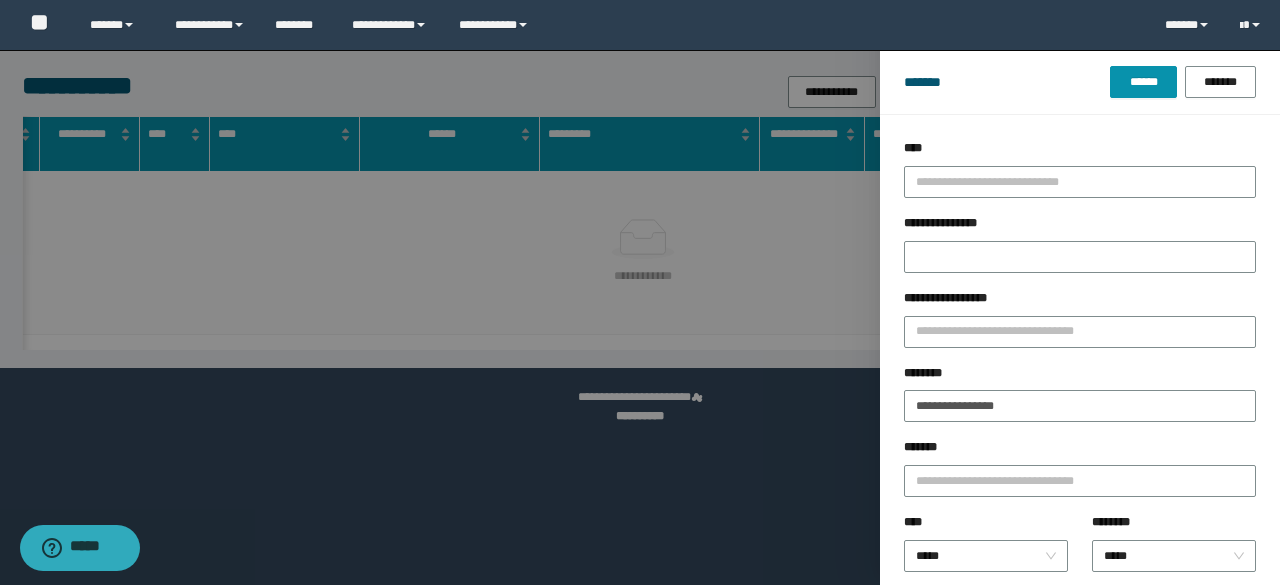 click at bounding box center [640, 292] 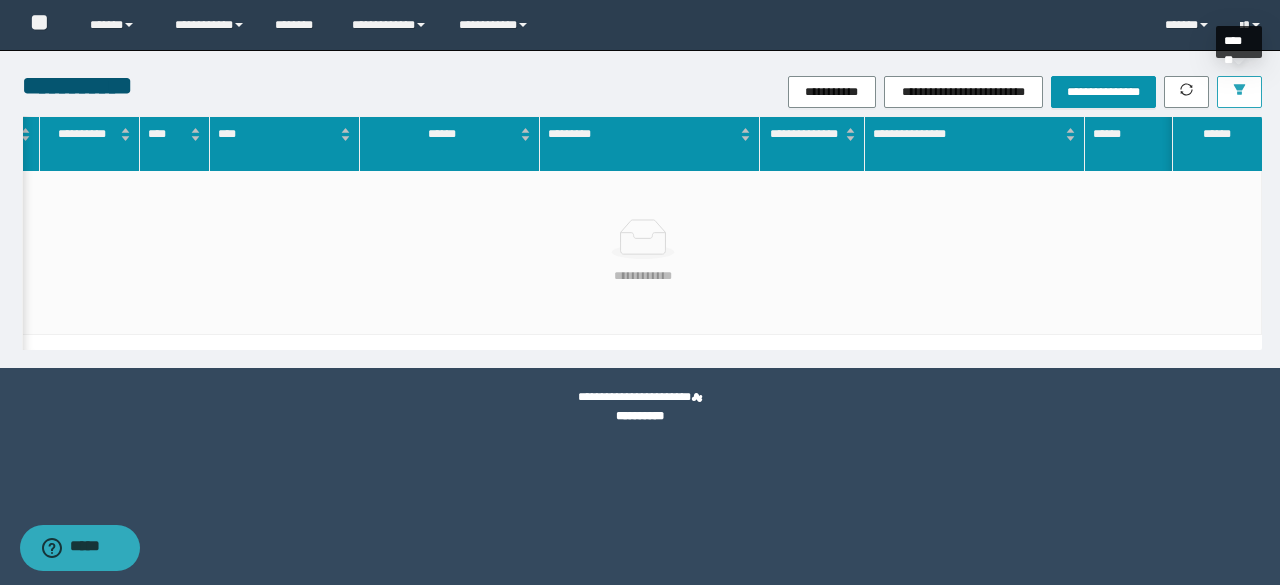 click at bounding box center (1239, 92) 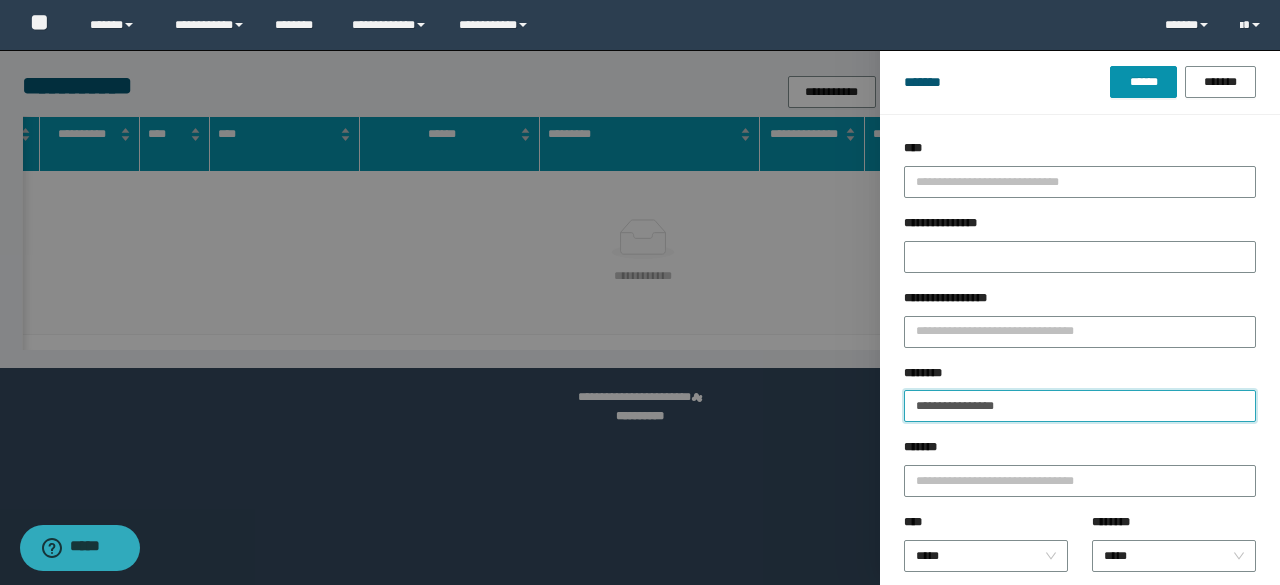 drag, startPoint x: 1052, startPoint y: 417, endPoint x: 892, endPoint y: 407, distance: 160.3122 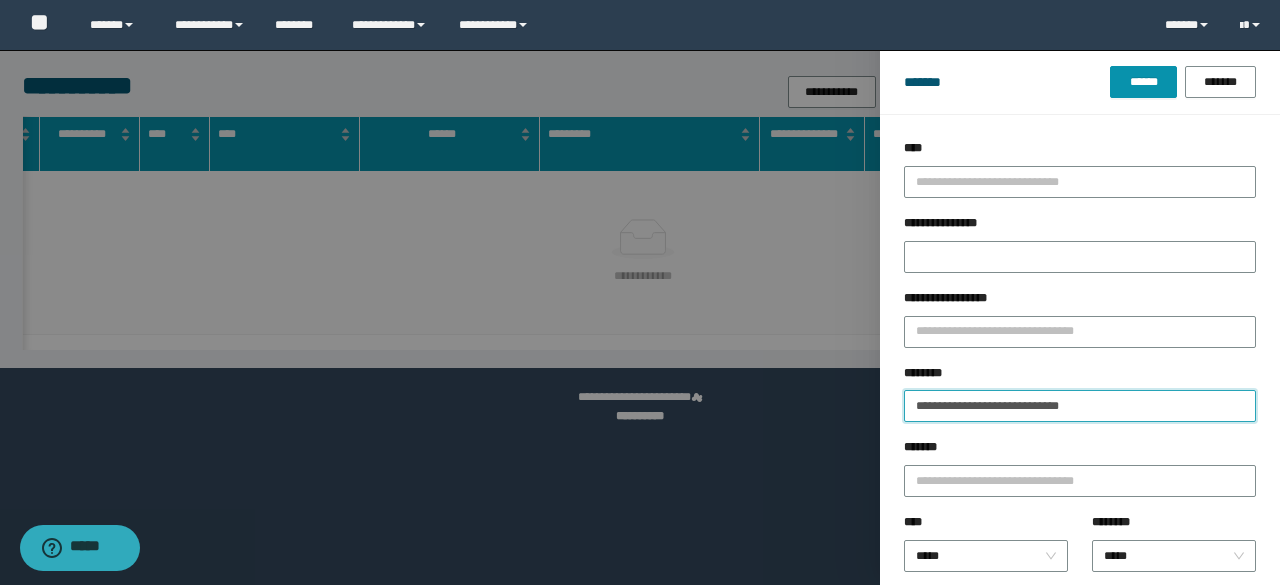 click on "******" at bounding box center (1143, 82) 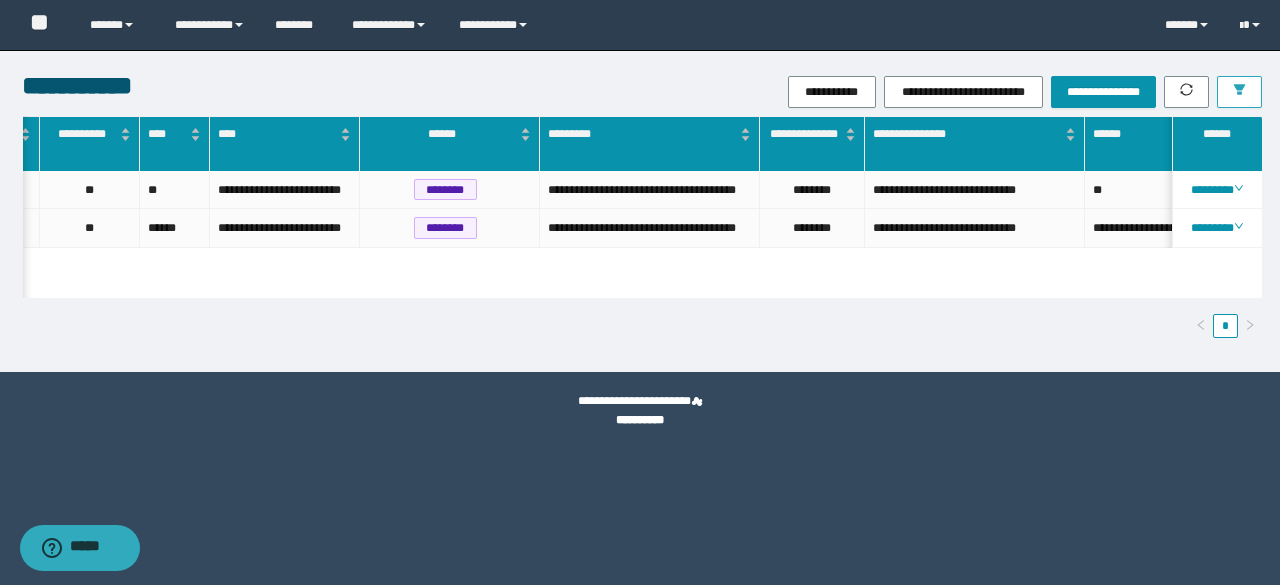 scroll, scrollTop: 0, scrollLeft: 528, axis: horizontal 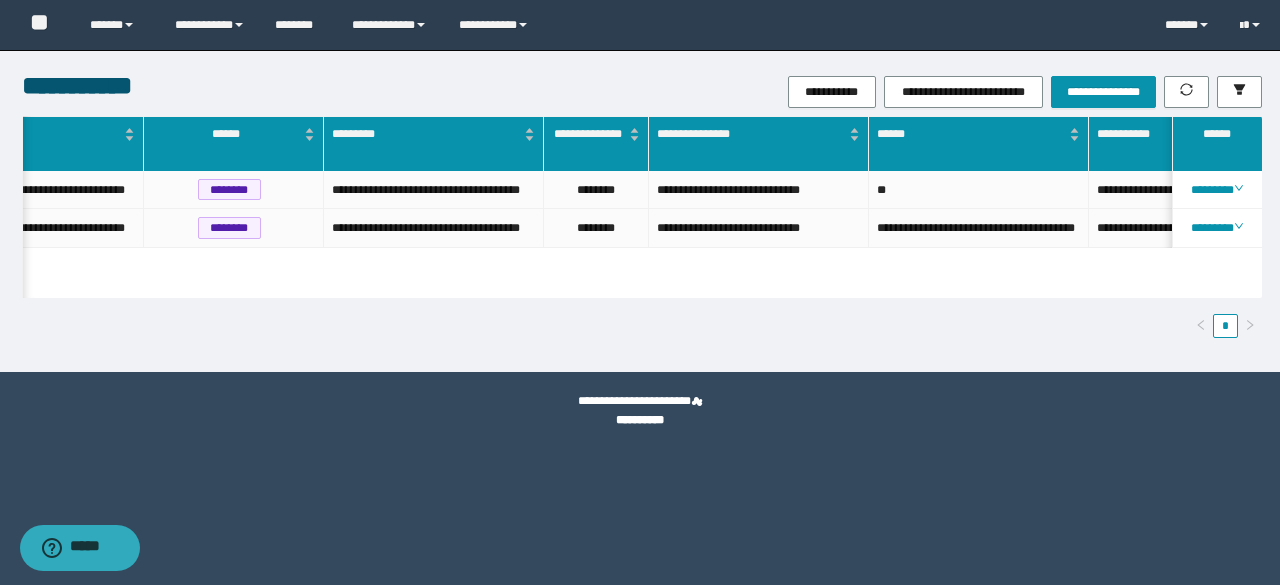 drag, startPoint x: 496, startPoint y: 346, endPoint x: 513, endPoint y: 418, distance: 73.97973 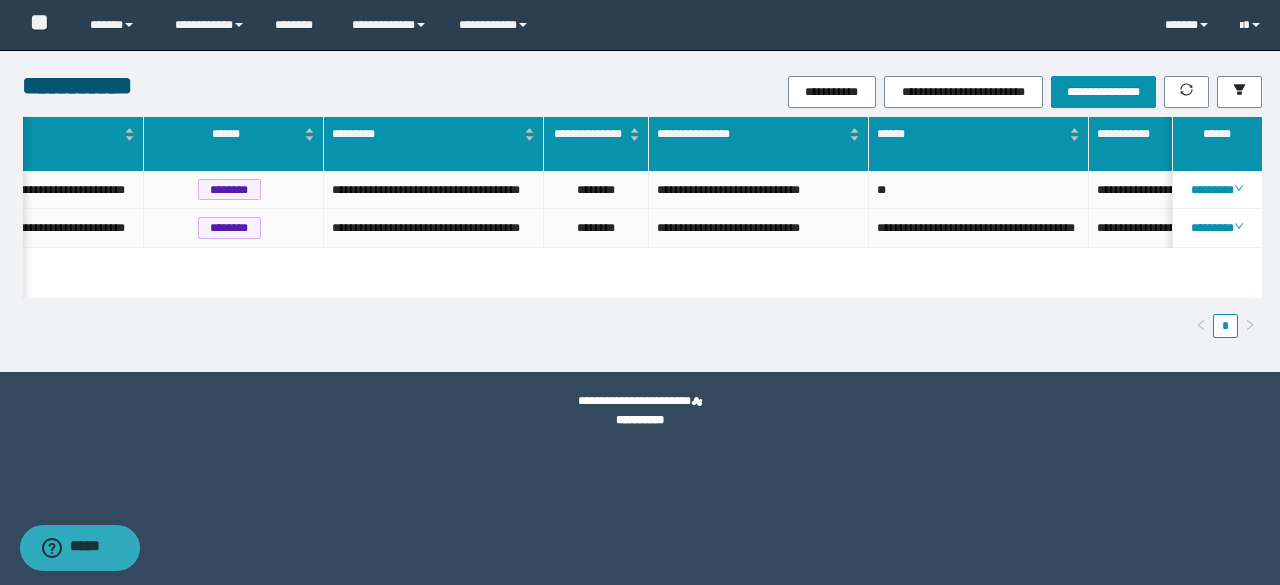 scroll, scrollTop: 0, scrollLeft: 470, axis: horizontal 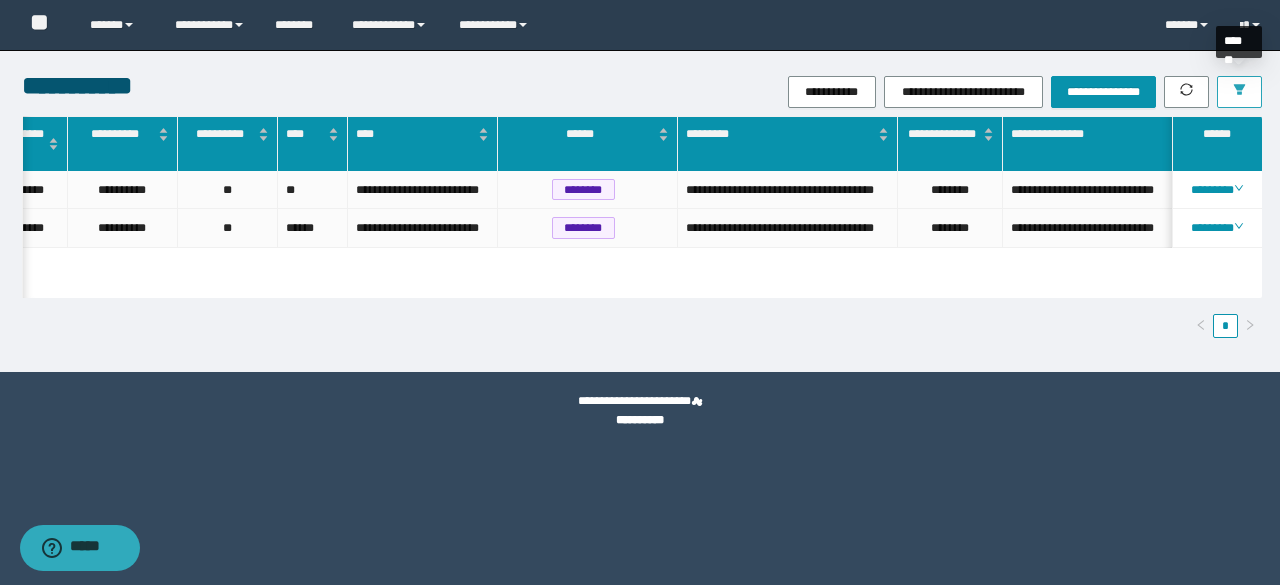 click at bounding box center [1239, 92] 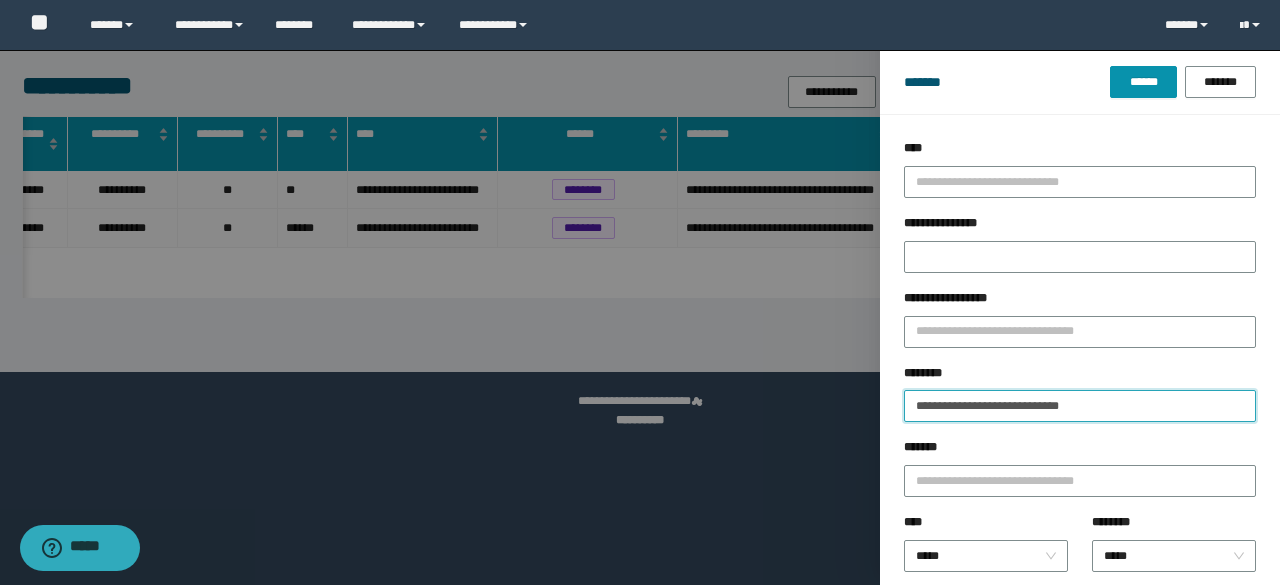 drag, startPoint x: 1099, startPoint y: 417, endPoint x: 716, endPoint y: 374, distance: 385.40628 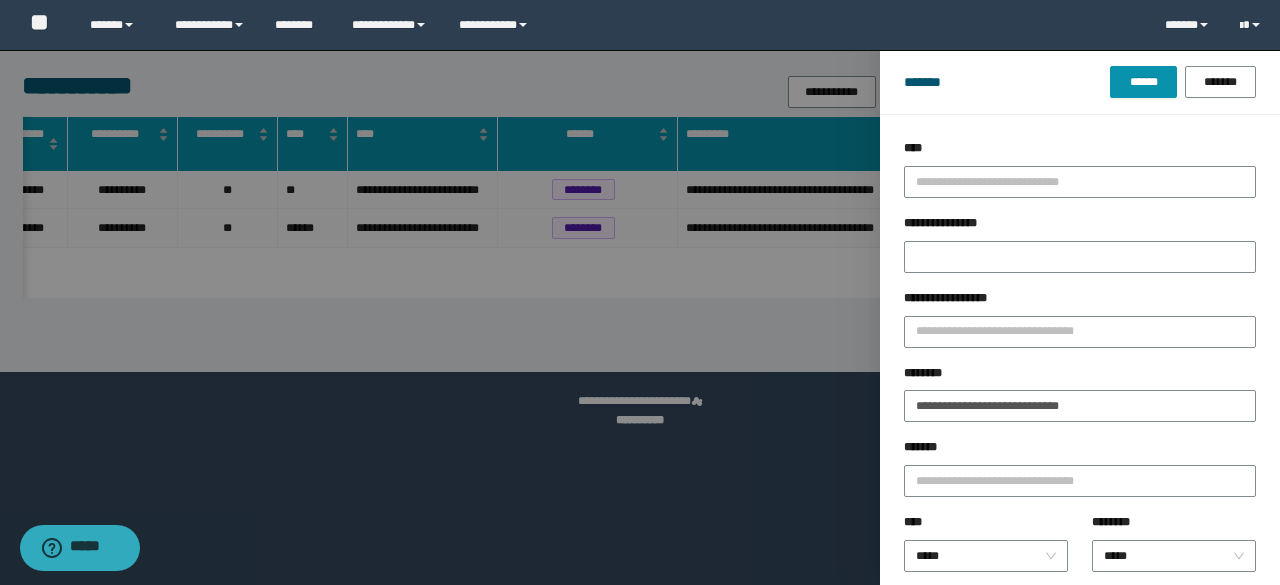 click at bounding box center (640, 292) 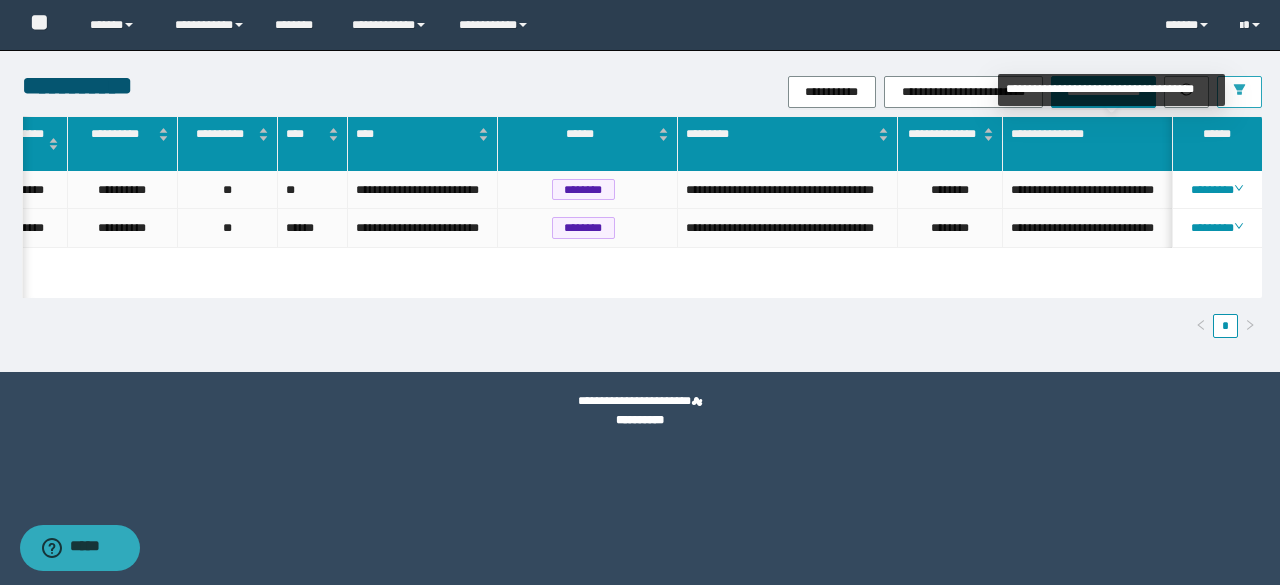 click at bounding box center [1239, 92] 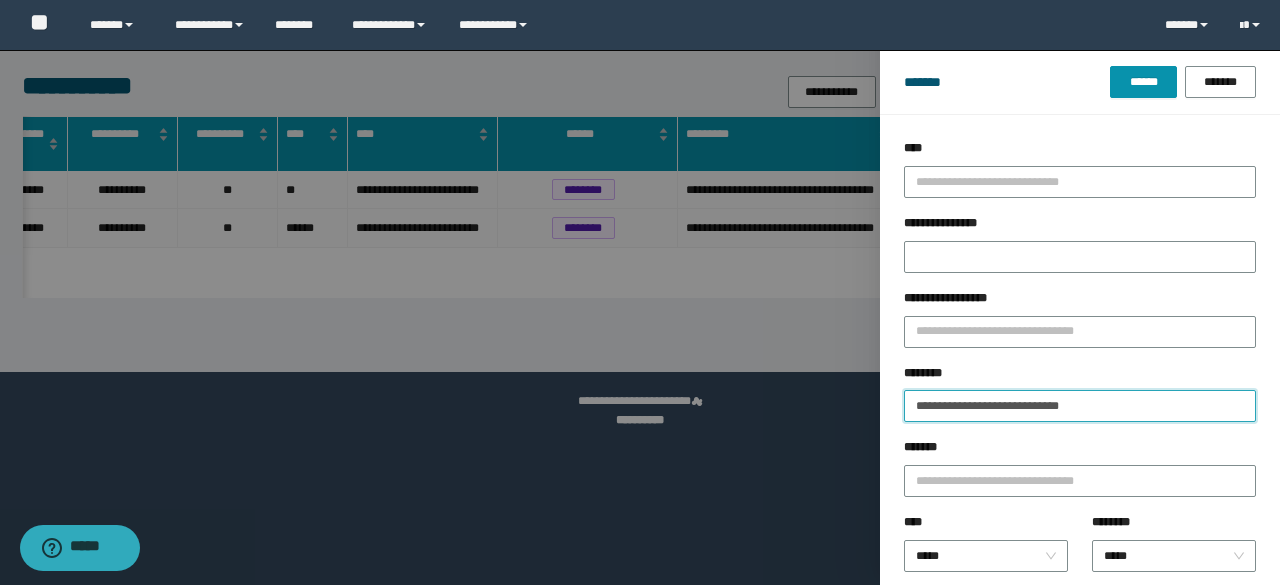 click on "**********" at bounding box center (1080, 406) 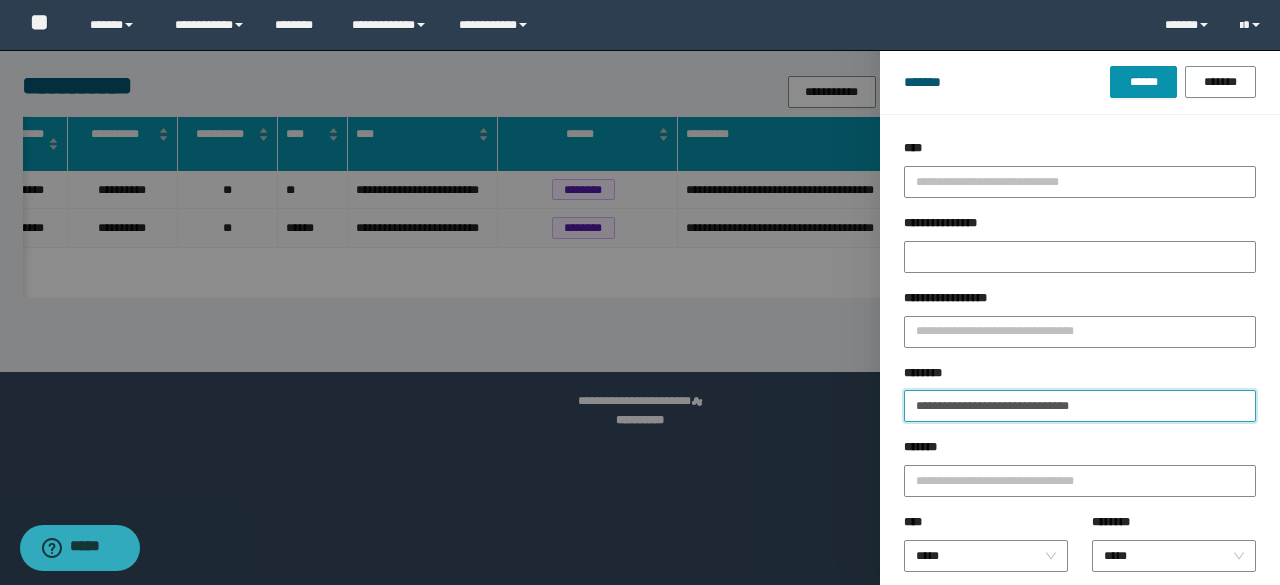 click on "**********" at bounding box center [1080, 406] 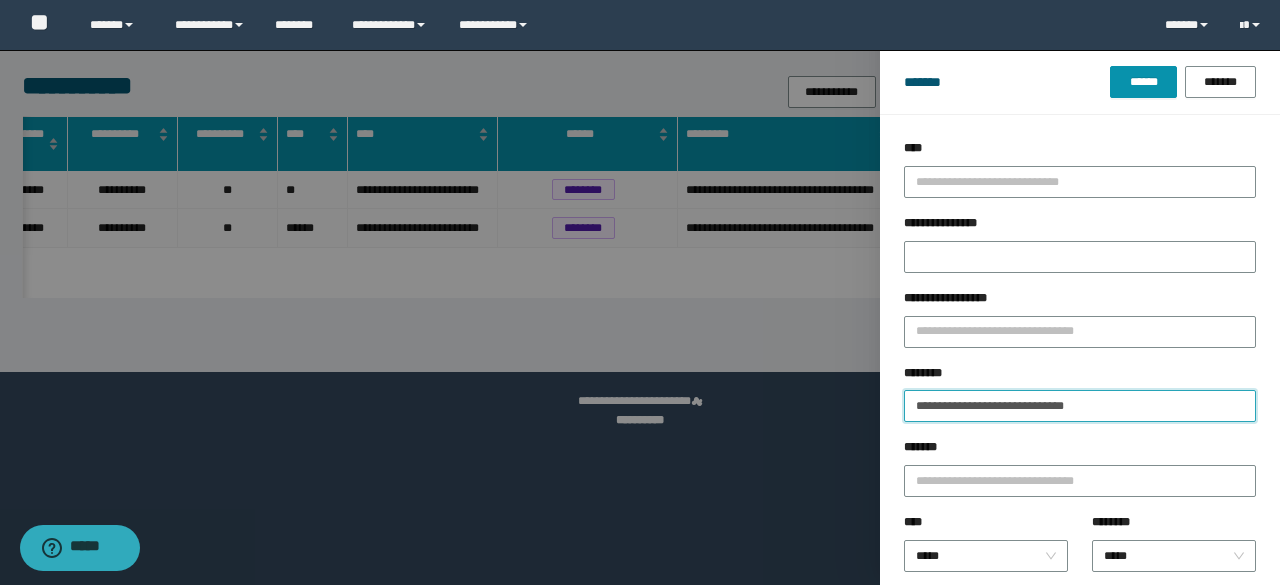 click on "******" at bounding box center [1143, 82] 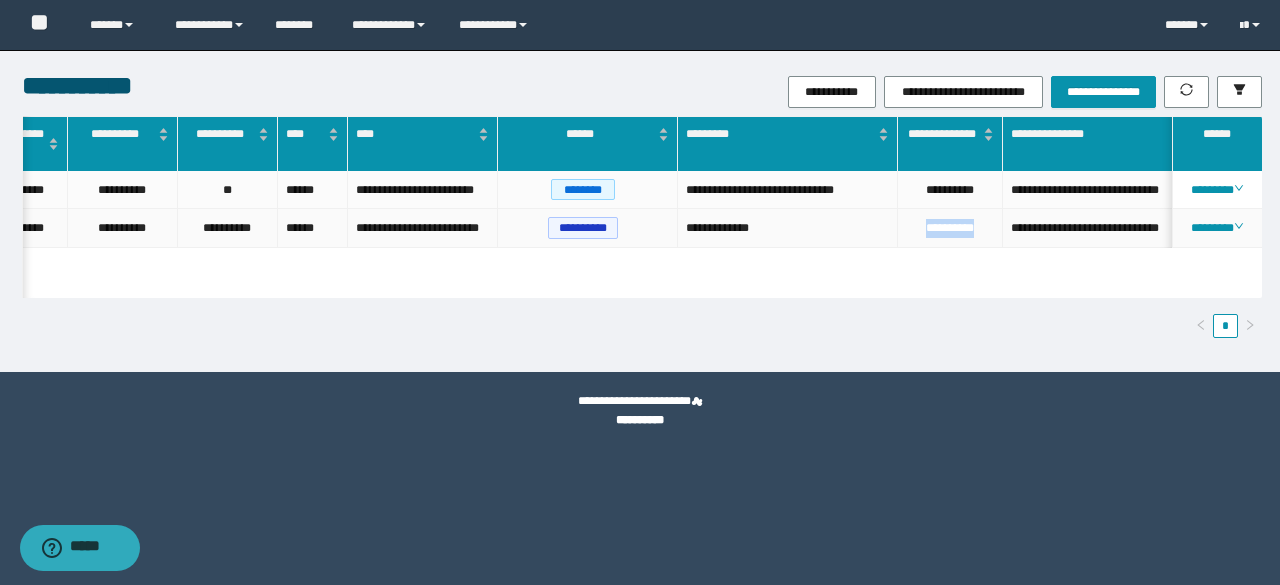 drag, startPoint x: 986, startPoint y: 252, endPoint x: 896, endPoint y: 232, distance: 92.19544 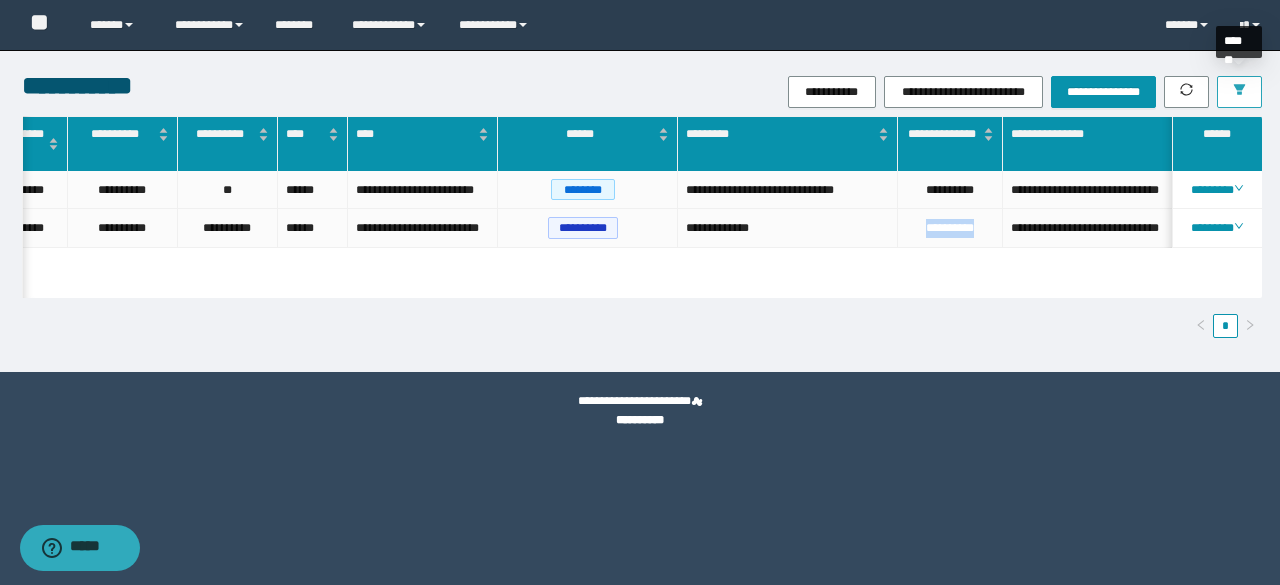 click at bounding box center (1239, 92) 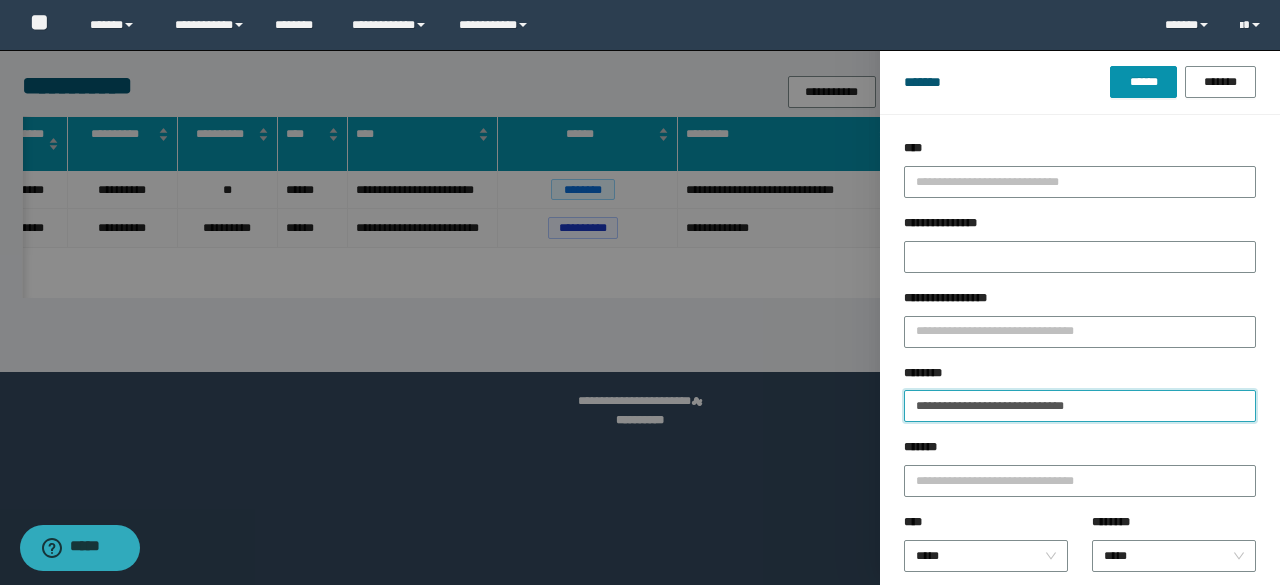drag, startPoint x: 1158, startPoint y: 407, endPoint x: 694, endPoint y: 445, distance: 465.55344 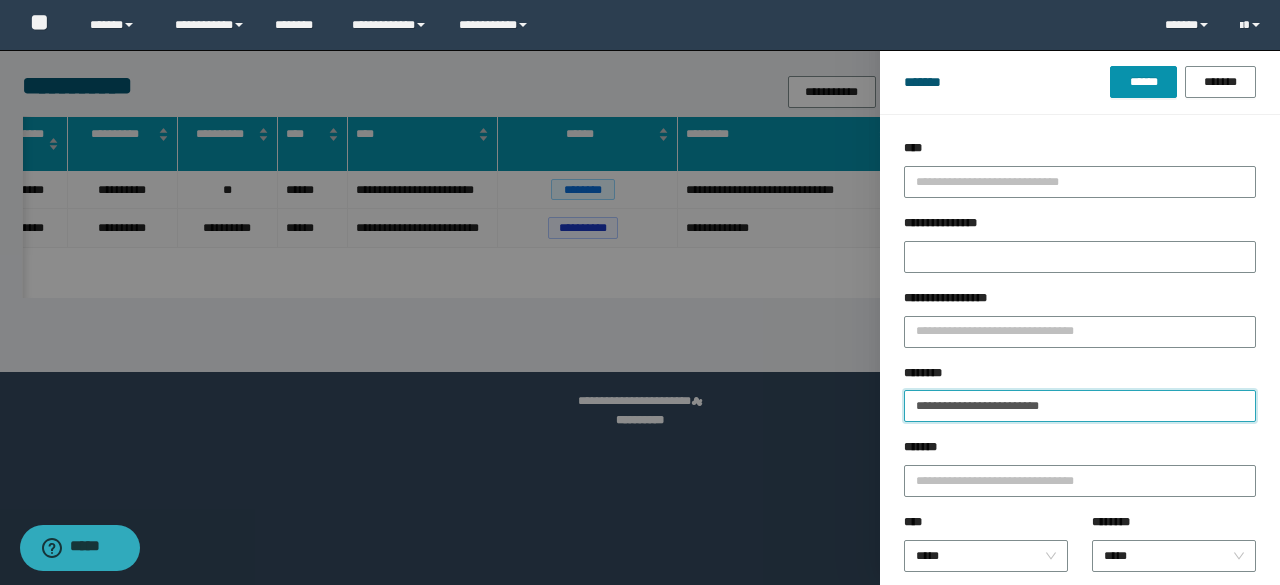type on "**********" 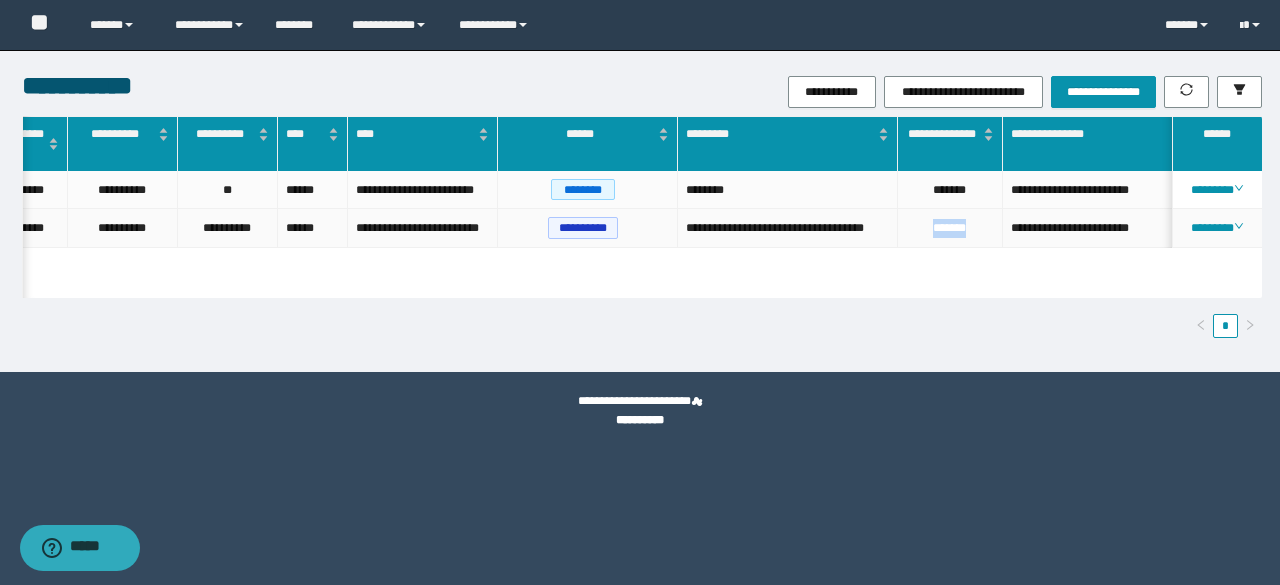 drag, startPoint x: 985, startPoint y: 271, endPoint x: 908, endPoint y: 259, distance: 77.92946 